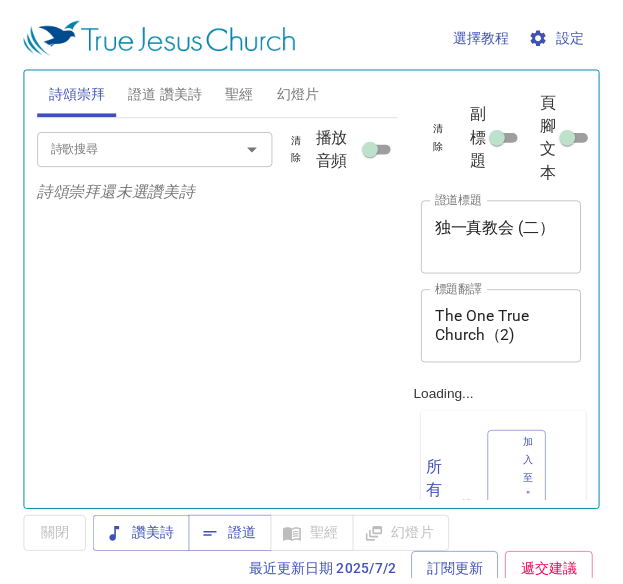 scroll, scrollTop: 0, scrollLeft: 0, axis: both 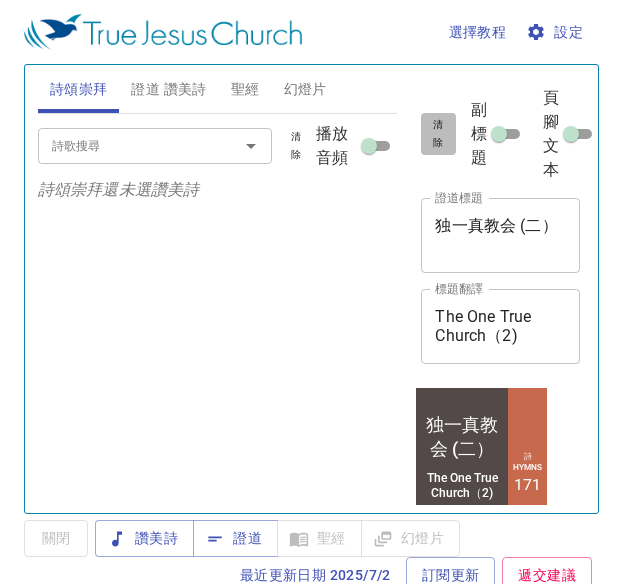 click on "清除" at bounding box center [438, 134] 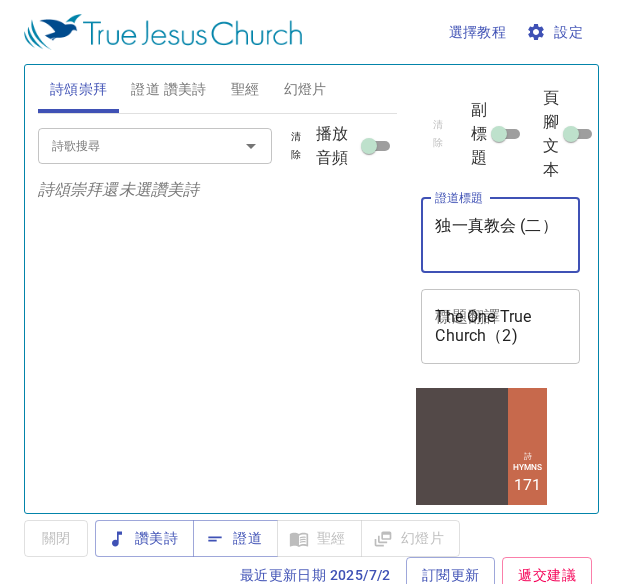 click on "独一真教会 (二）" at bounding box center (500, 235) 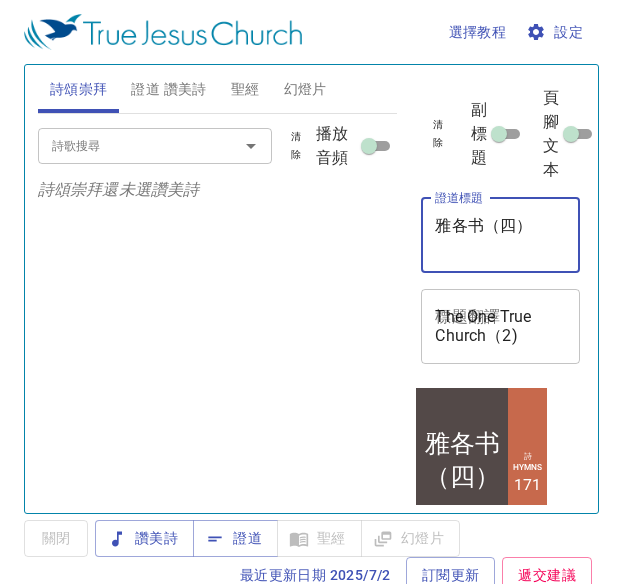 type on "雅各书（四）" 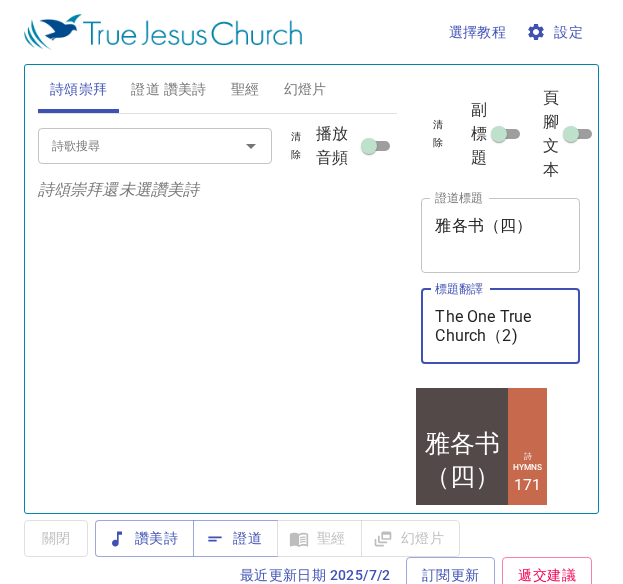 click on "The One True Church（2)" at bounding box center [500, 326] 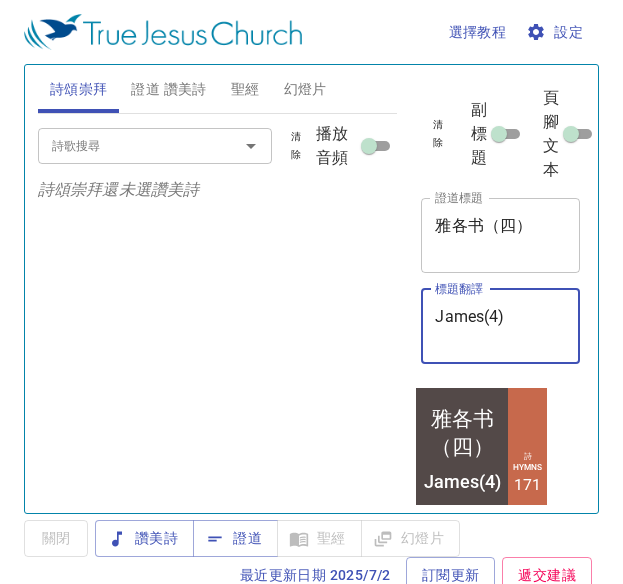 type on "James(4)" 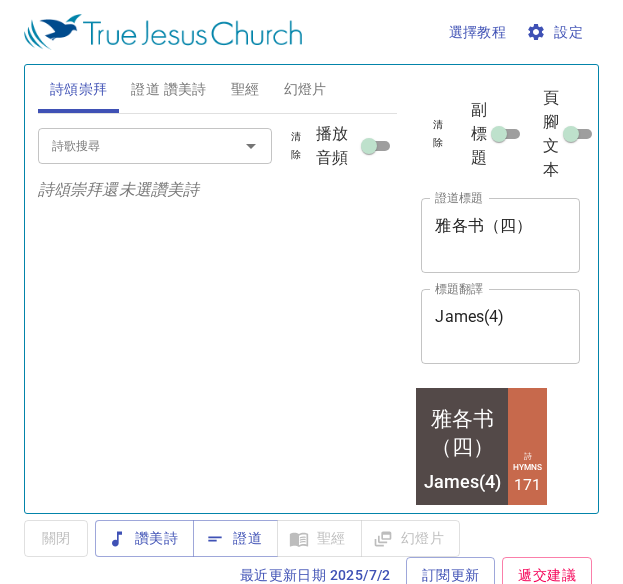 click on "雅各书（四）" at bounding box center [500, 235] 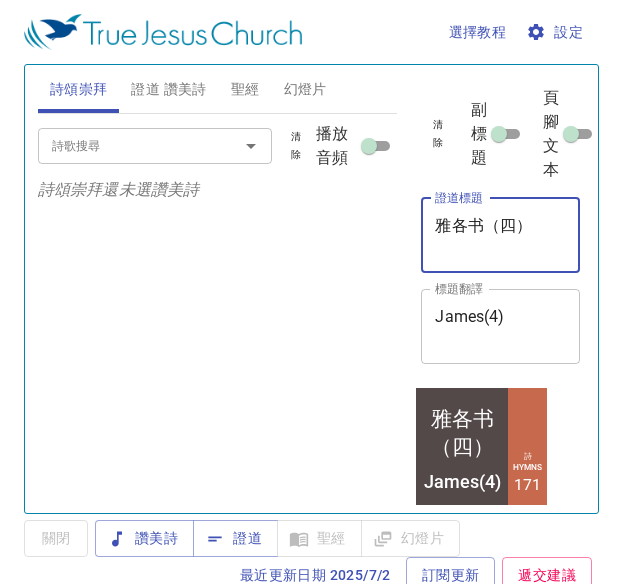 click on "雅各书（四）" at bounding box center [500, 235] 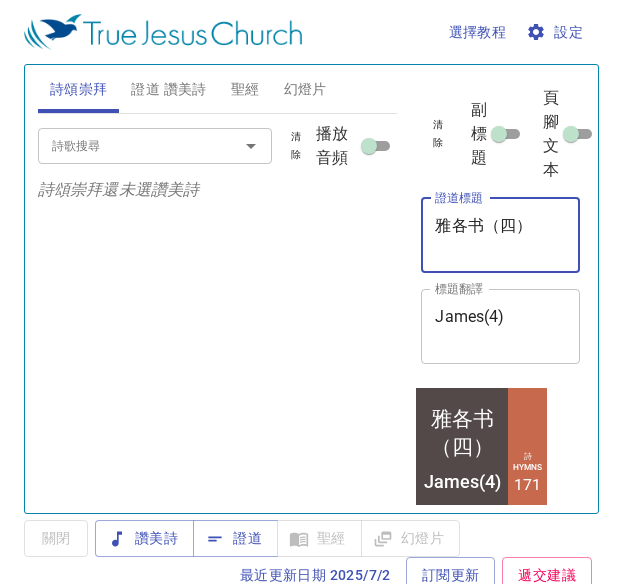 click on "雅各书（四）" at bounding box center (500, 235) 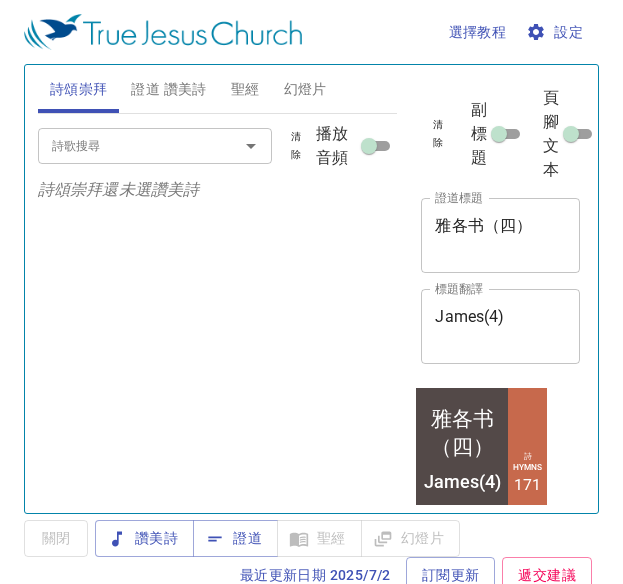 click on "James(4)" at bounding box center [500, 326] 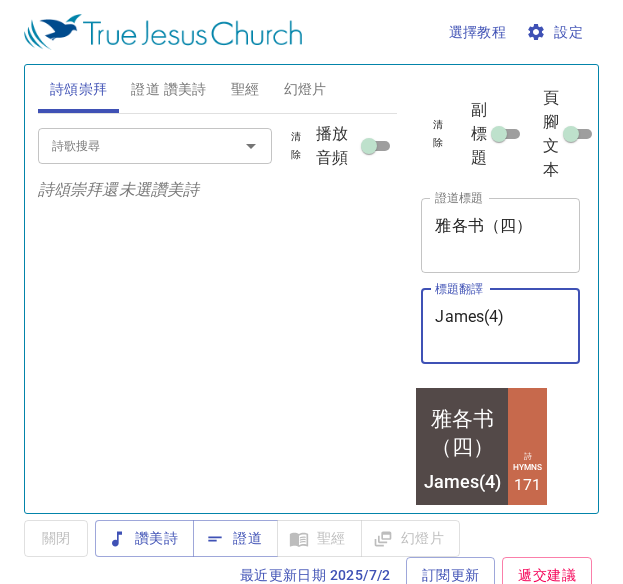 click on "James(4)" at bounding box center [500, 326] 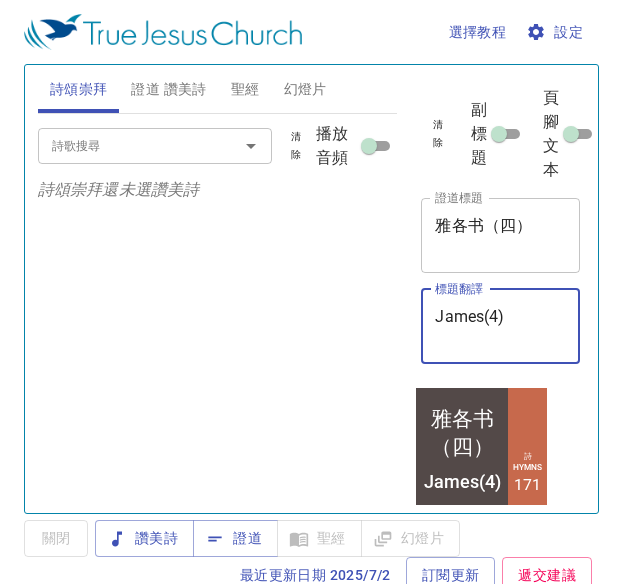 click on "James(4)" at bounding box center [500, 326] 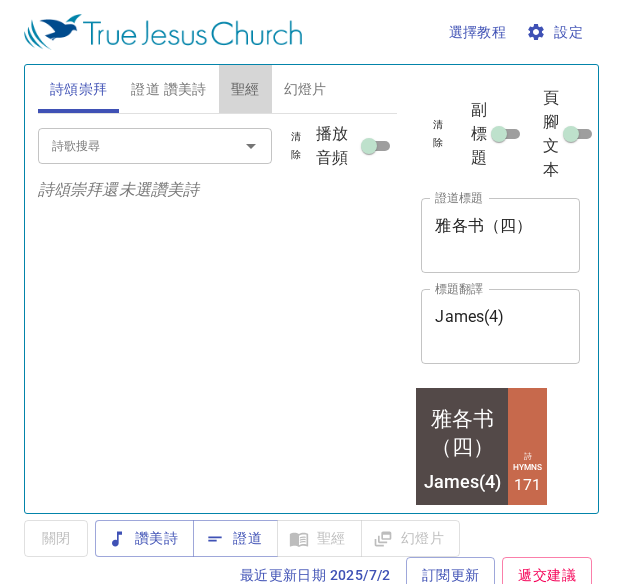 click on "聖經" at bounding box center (245, 89) 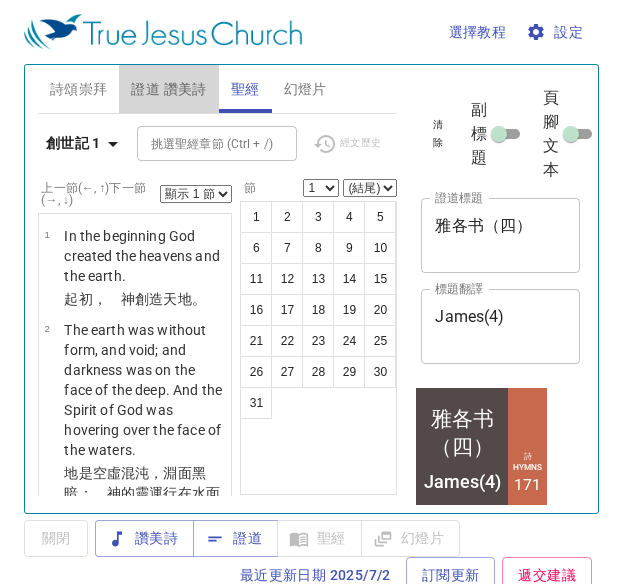 click on "證道 讚美詩" at bounding box center (168, 89) 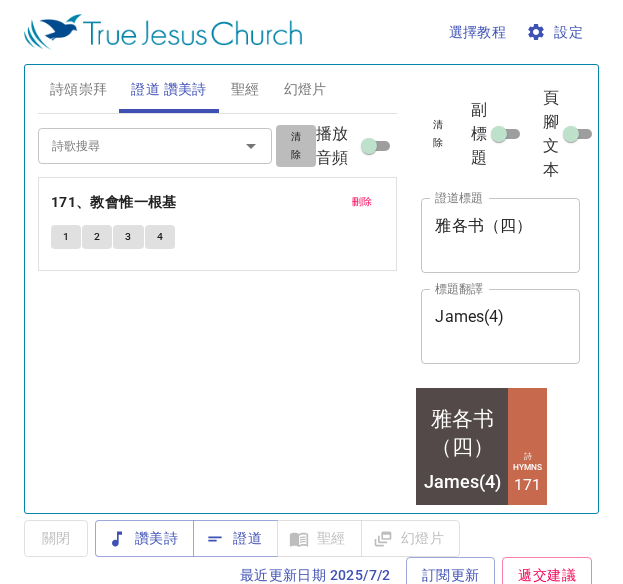 click on "清除" at bounding box center (0, 0) 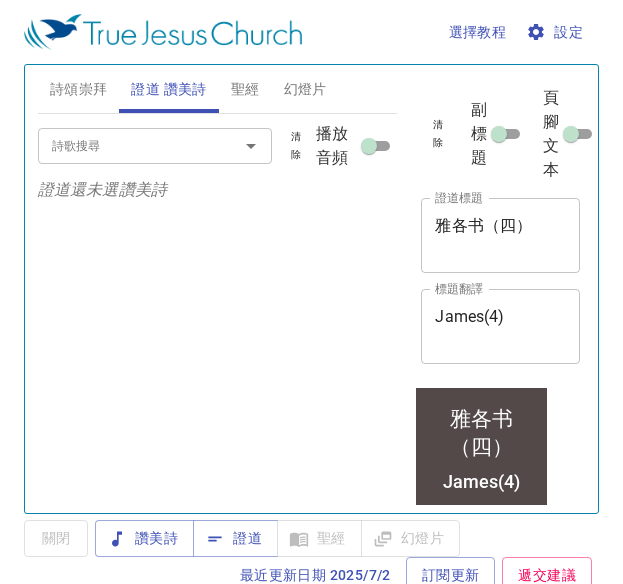 click on "詩歌搜尋" at bounding box center [0, 0] 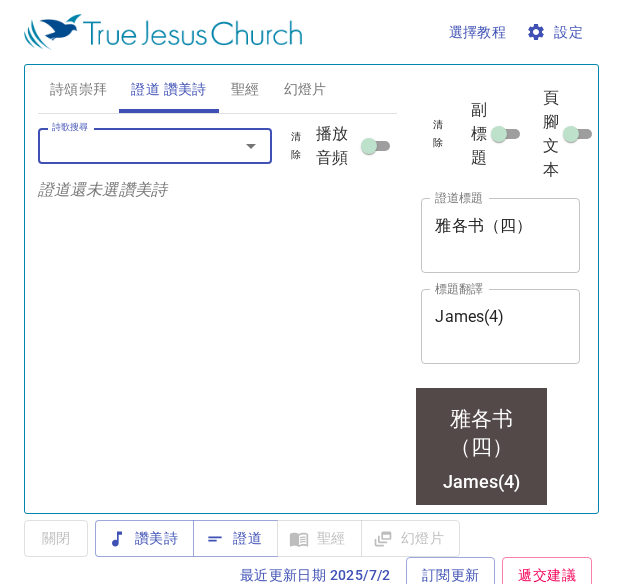 type on "5" 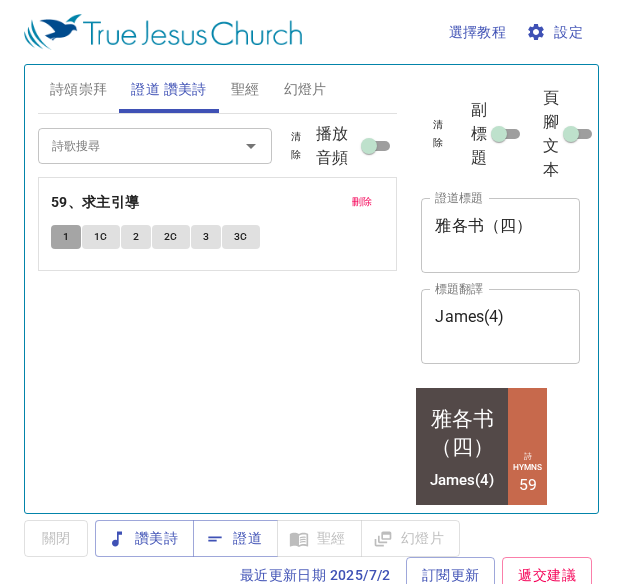 click on "1" at bounding box center (66, 237) 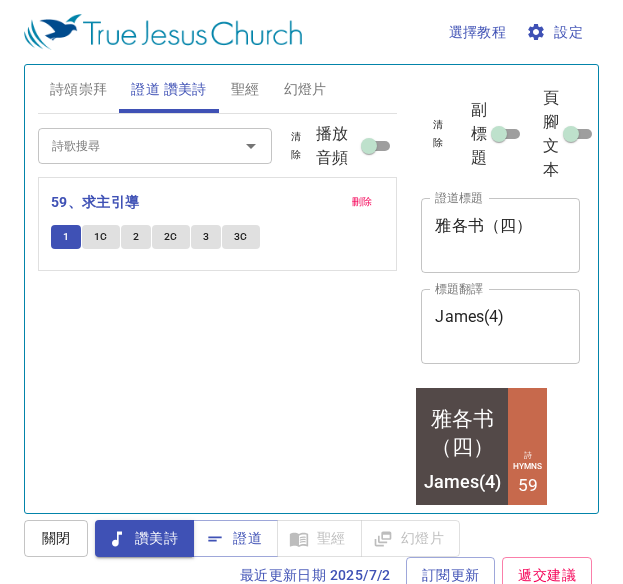 click on "選擇教程 設定" at bounding box center [307, 32] 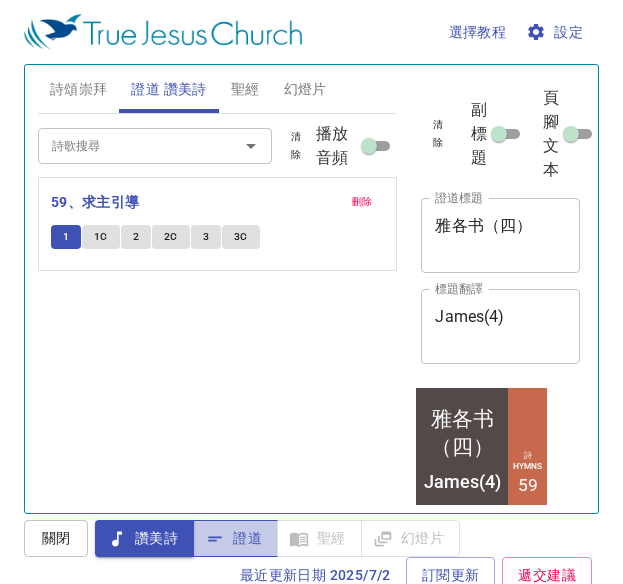 click on "證道" at bounding box center (235, 538) 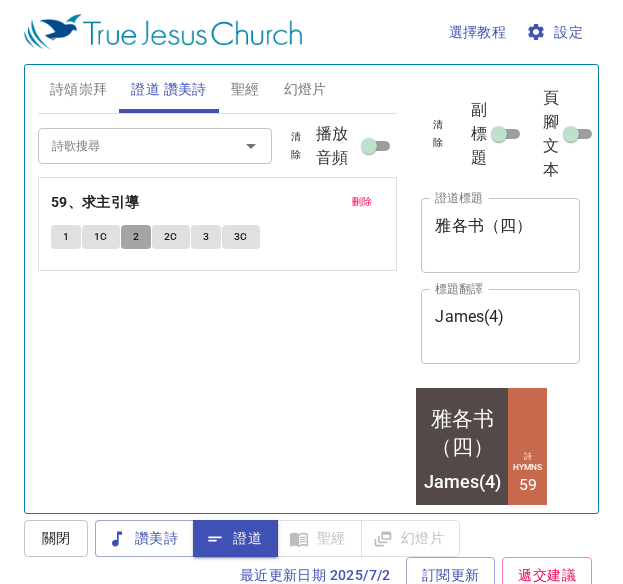 click on "2" at bounding box center (66, 237) 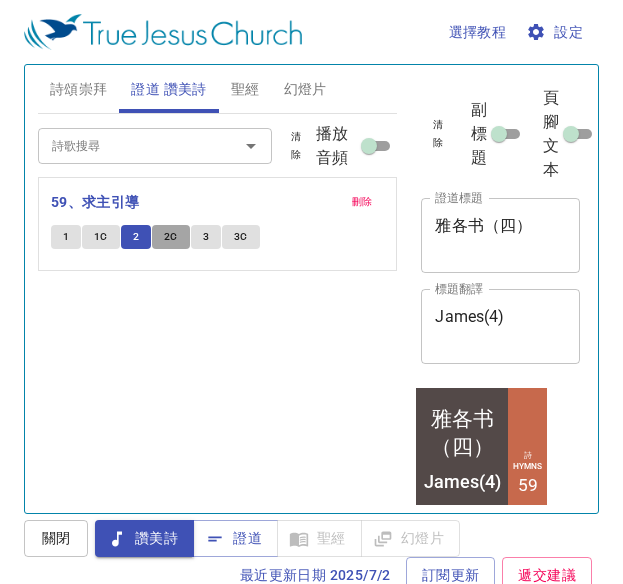 click on "2C" at bounding box center [66, 237] 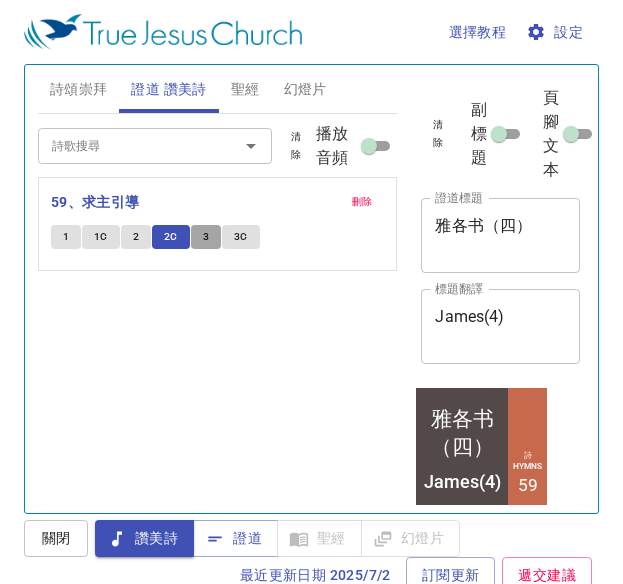 click on "3" at bounding box center (206, 237) 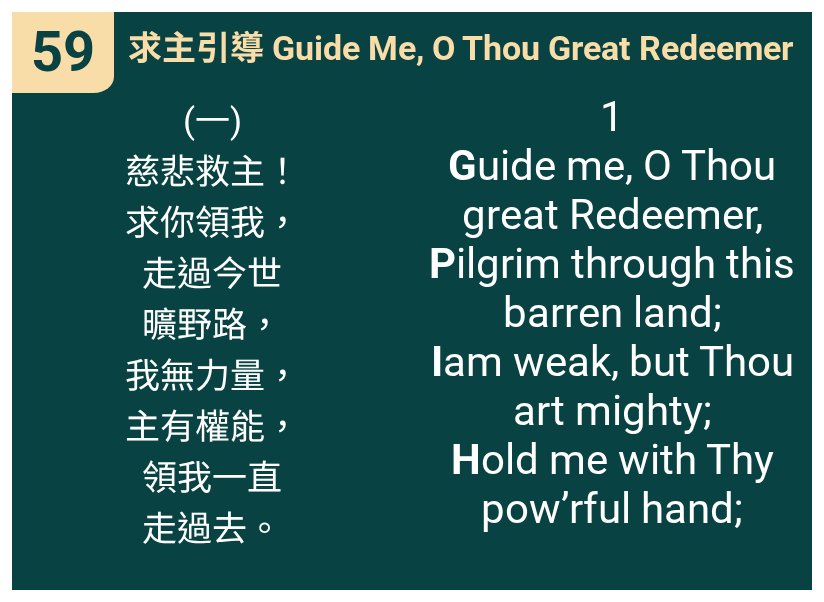 scroll, scrollTop: 0, scrollLeft: 0, axis: both 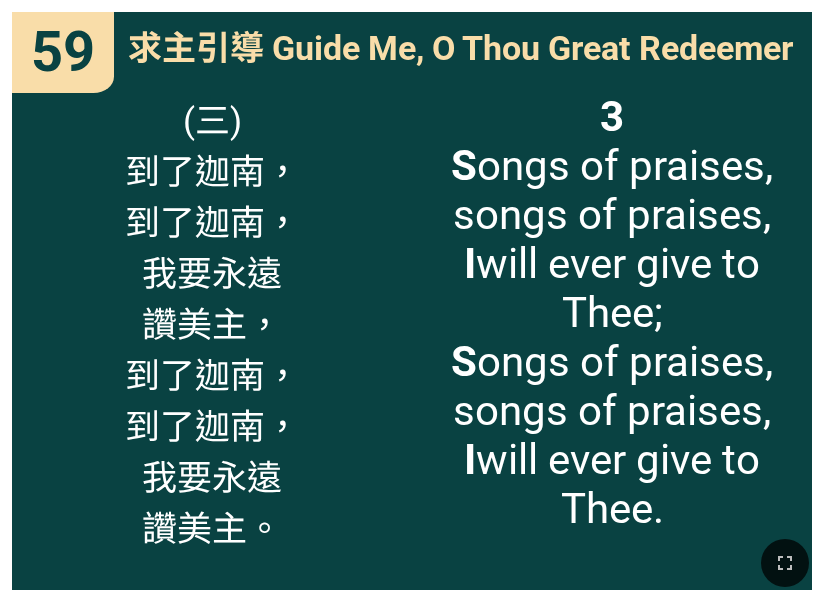 click on "3 S ongs of praises, songs of praises,  I  will ever give to Thee;  S ongs of praises, songs of praises,  I  will ever give to Thee." at bounding box center (612, 335) 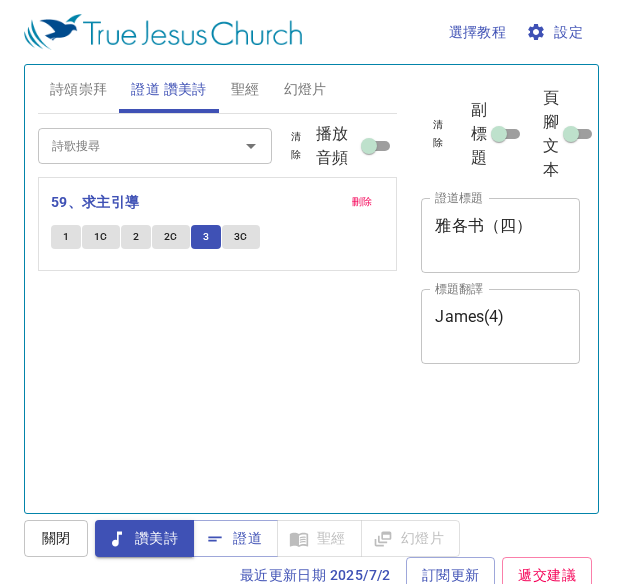 scroll, scrollTop: 0, scrollLeft: 0, axis: both 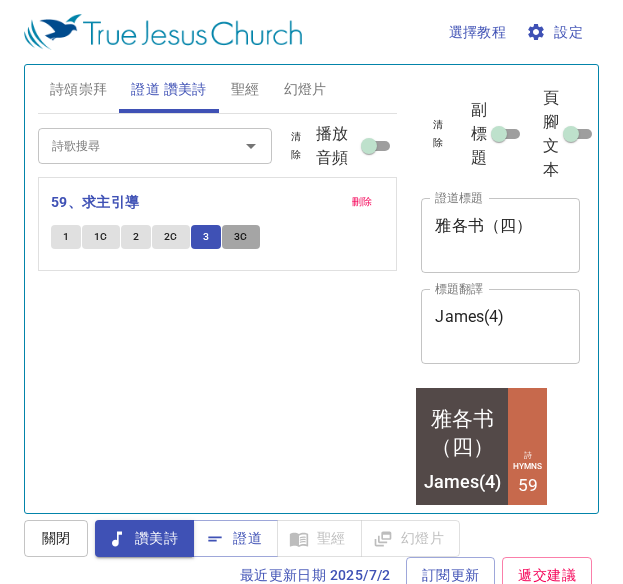 click on "3C" at bounding box center (66, 237) 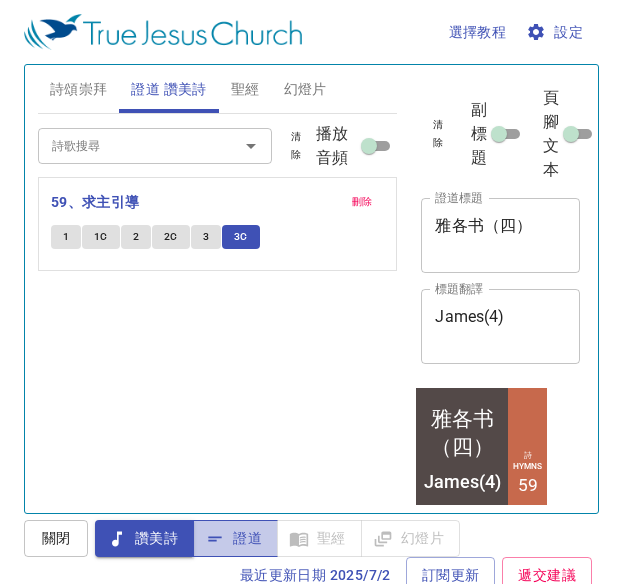 click on "證道" at bounding box center (235, 538) 